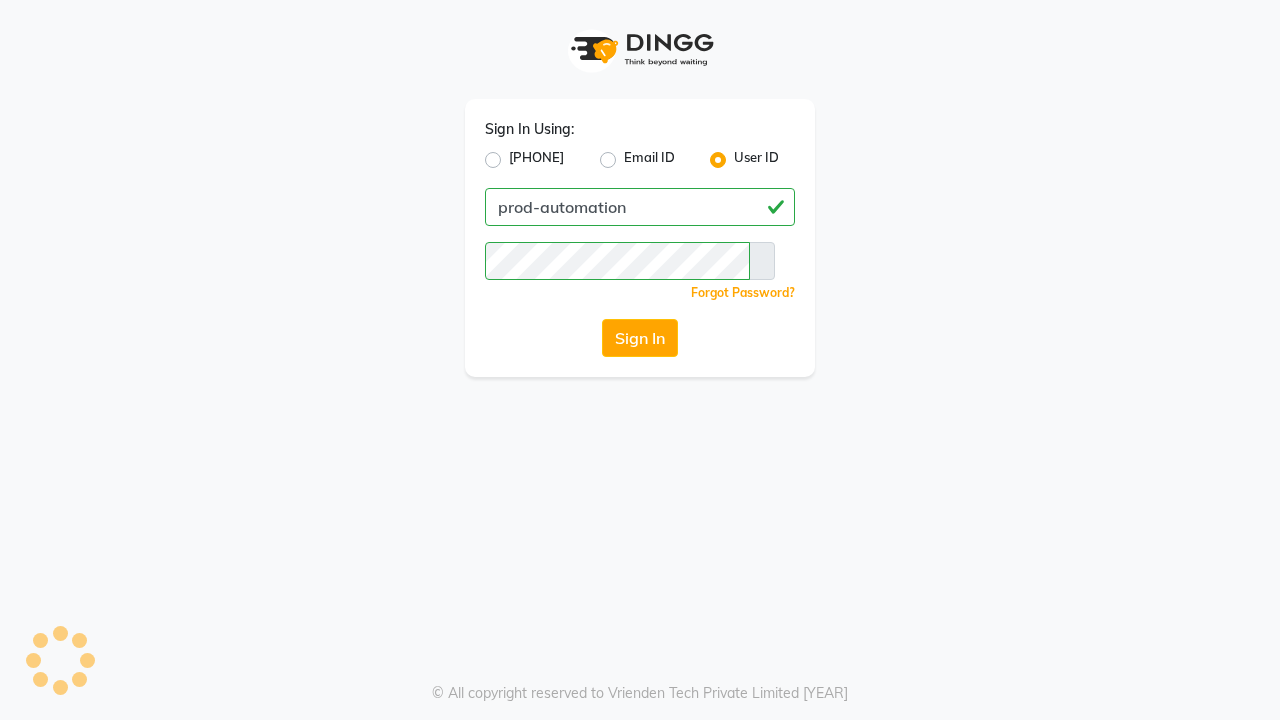scroll, scrollTop: 0, scrollLeft: 0, axis: both 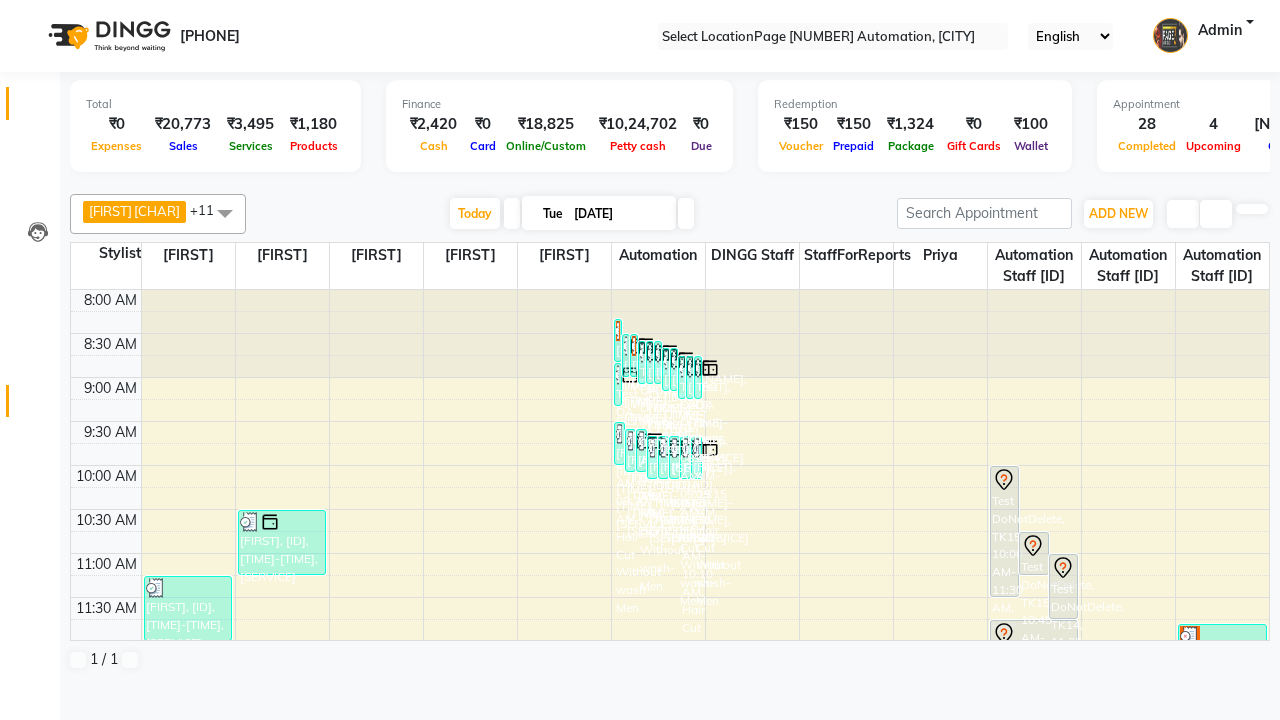 click at bounding box center (37, 406) 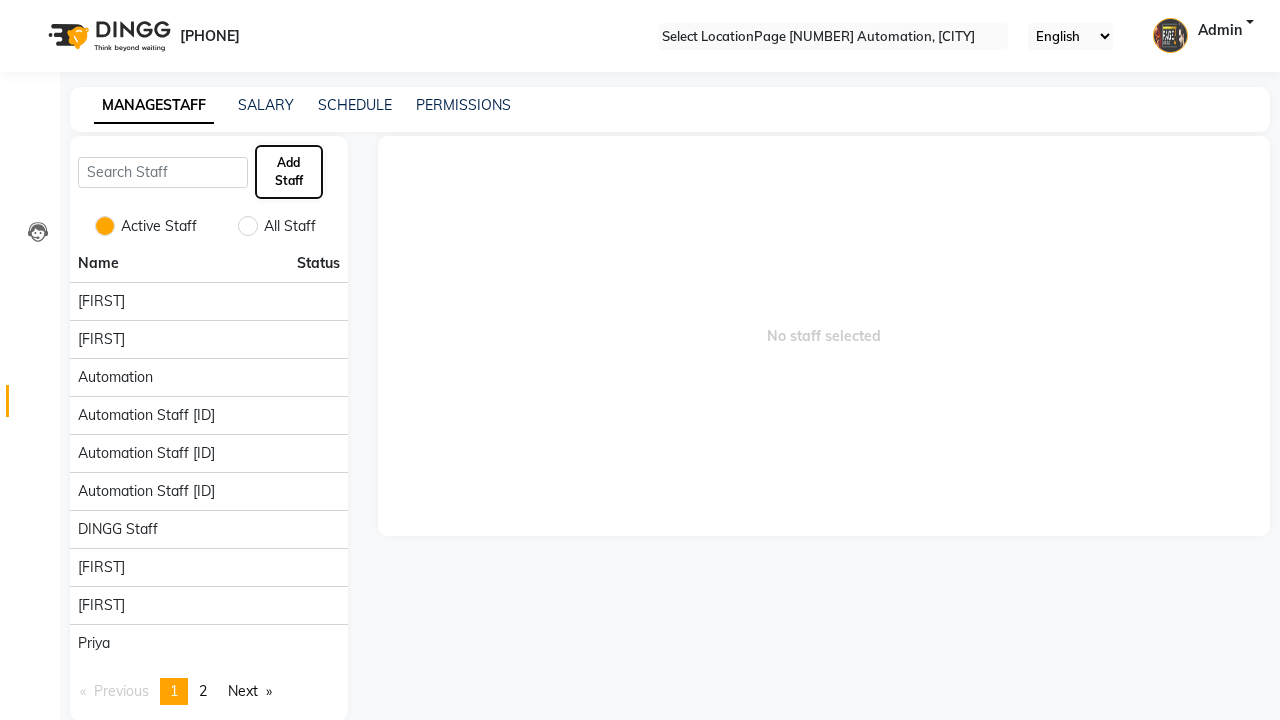 click on "Add Staff" at bounding box center (289, 172) 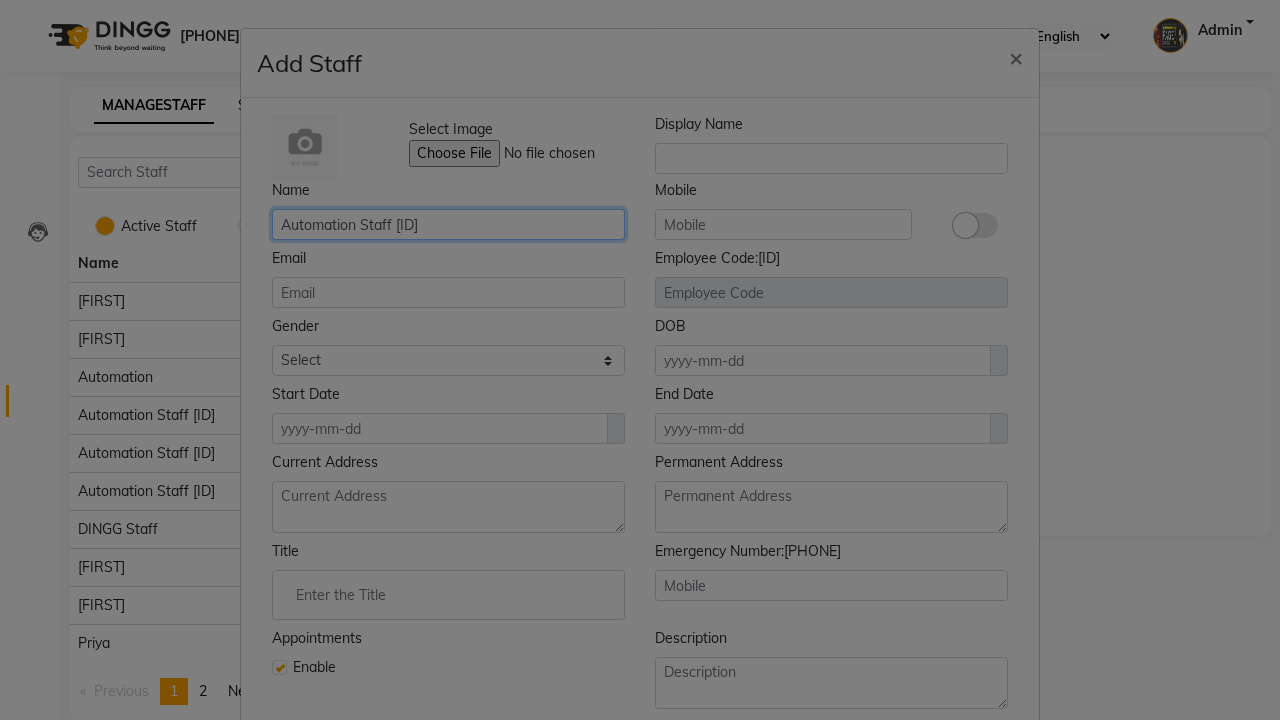 type on "Automation Staff [ID]" 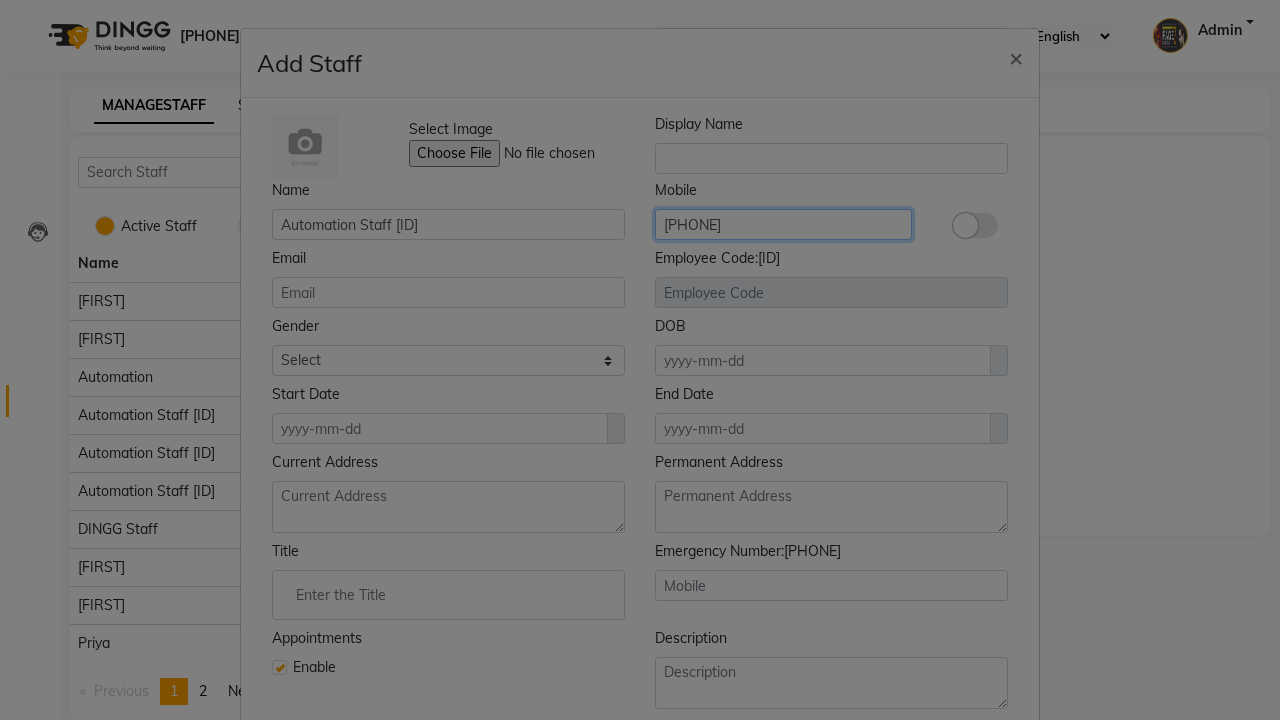 type on "[PHONE]" 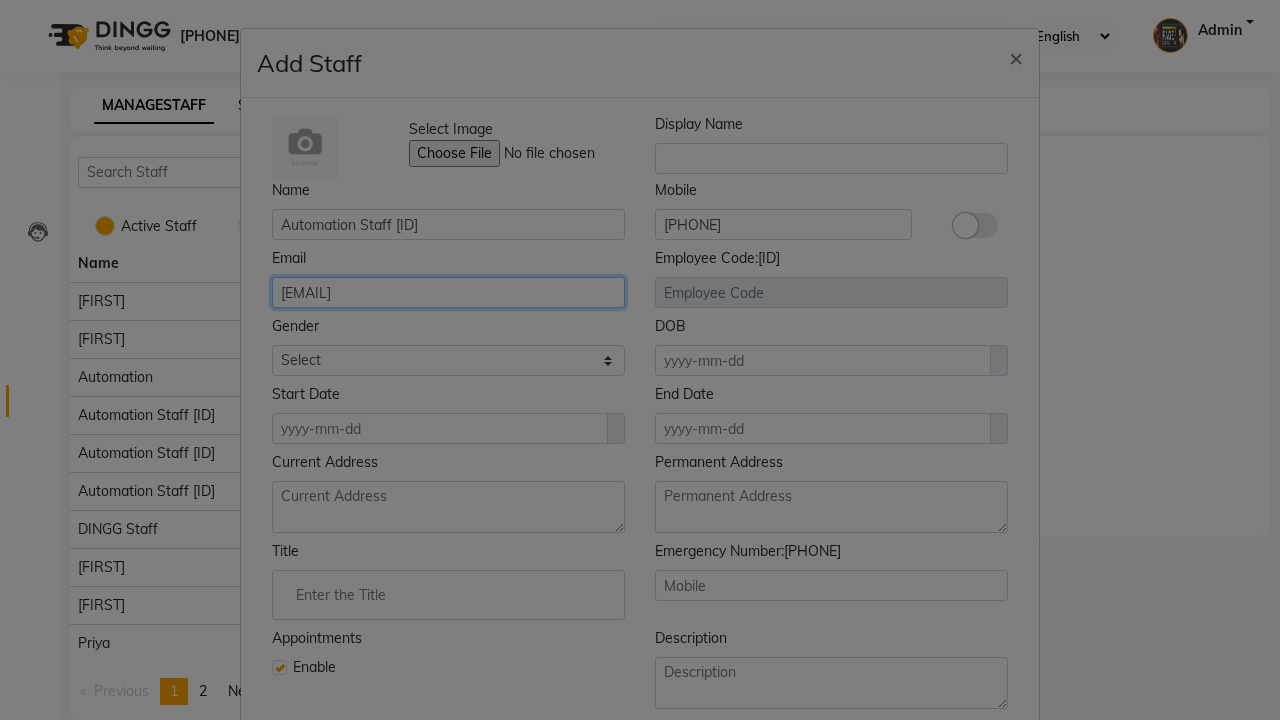 type on "[EMAIL]" 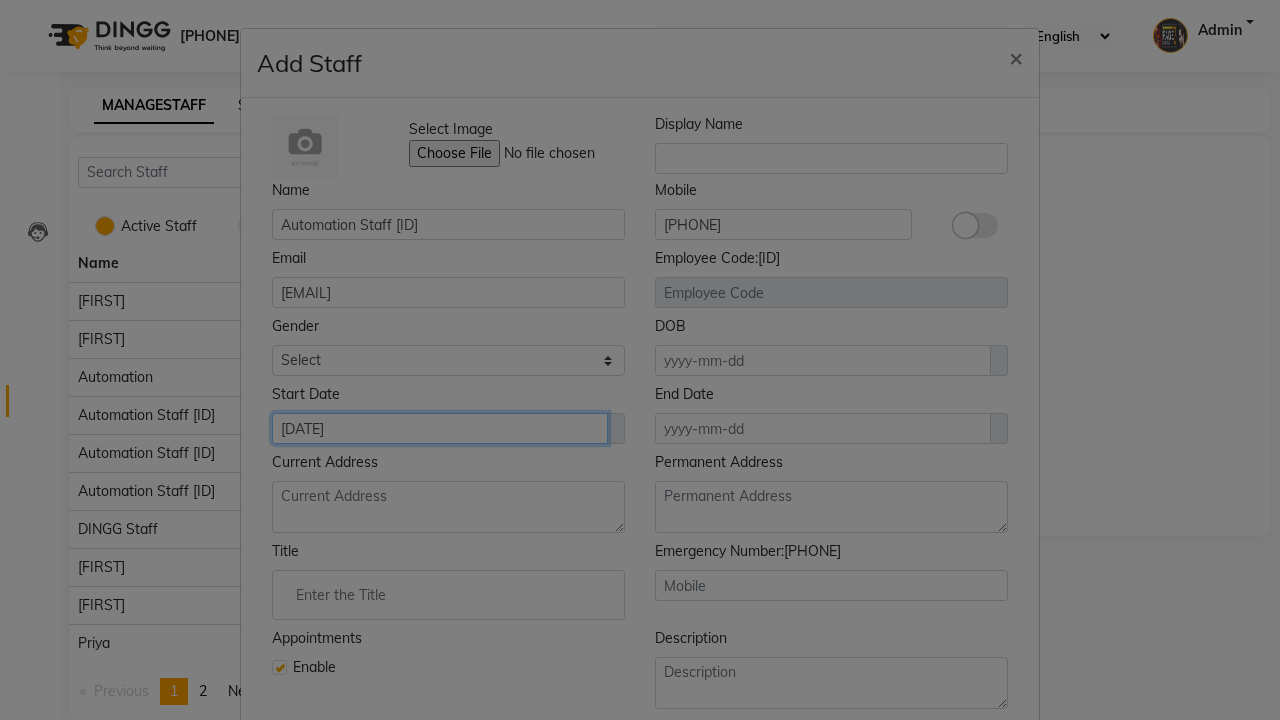 type on "[DATE]" 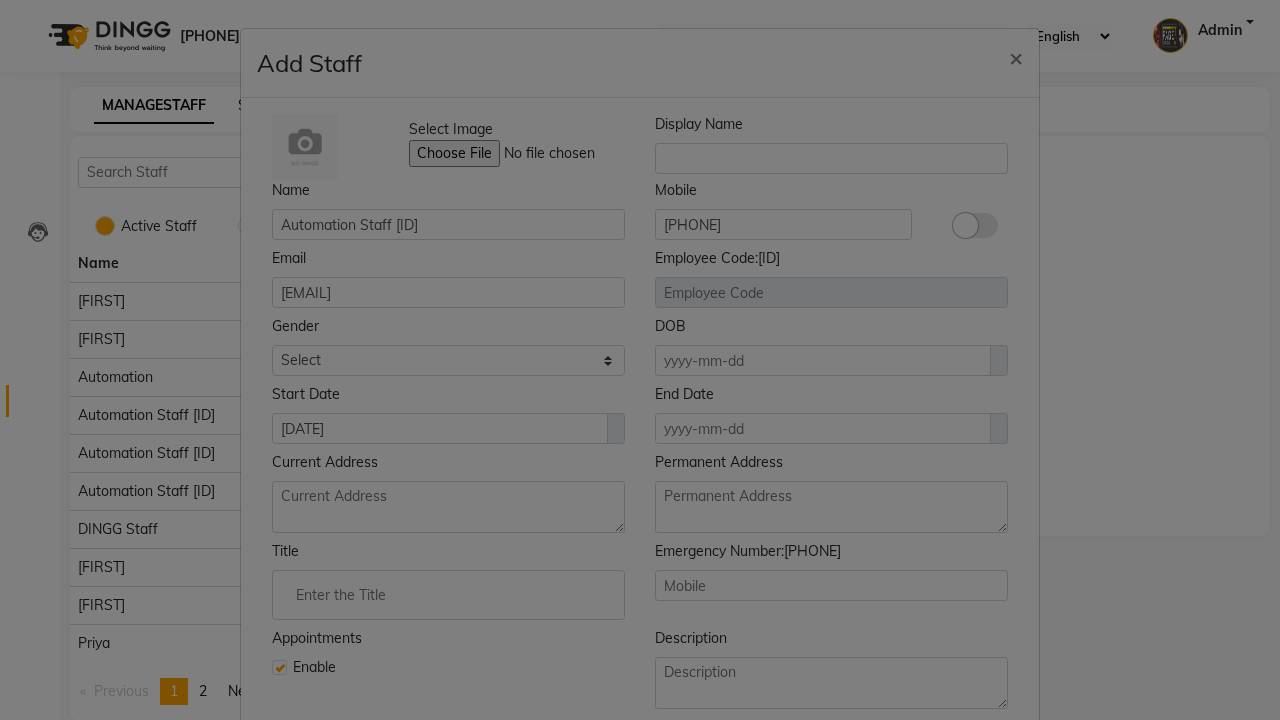 click on "Save" at bounding box center [992, 818] 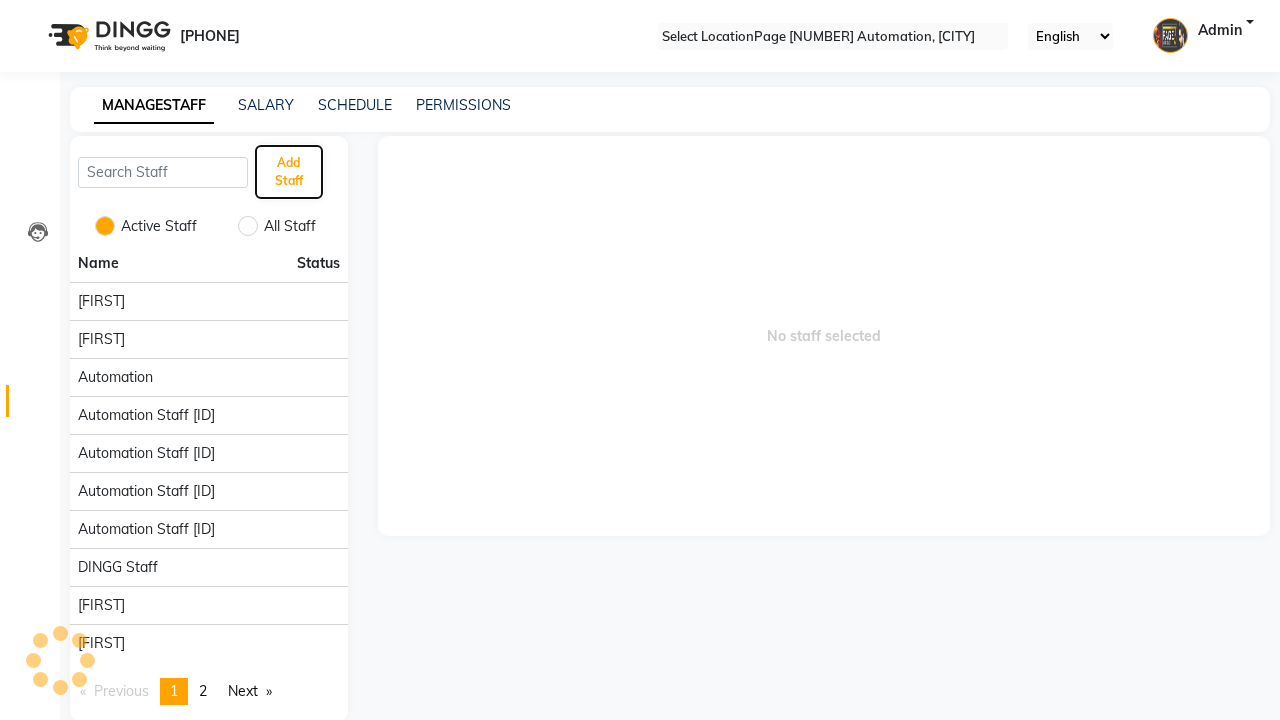 scroll, scrollTop: 162, scrollLeft: 0, axis: vertical 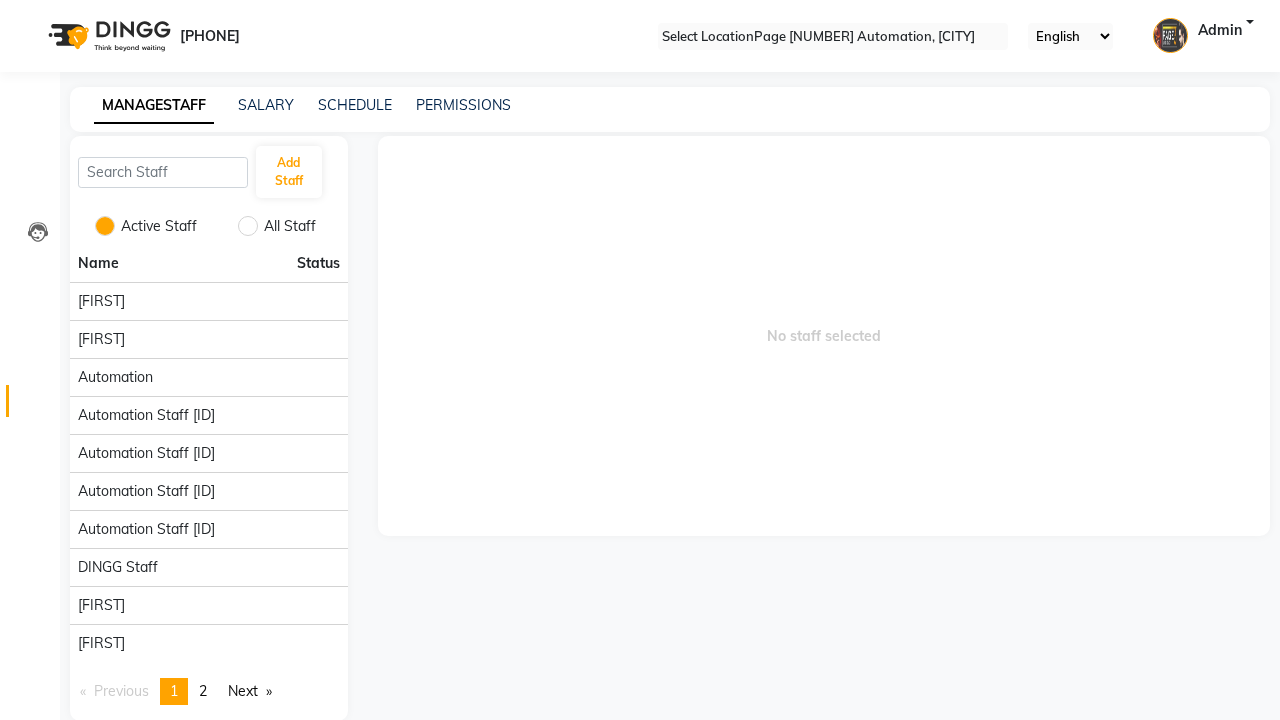 click on "Employee created successfully." at bounding box center [640, 782] 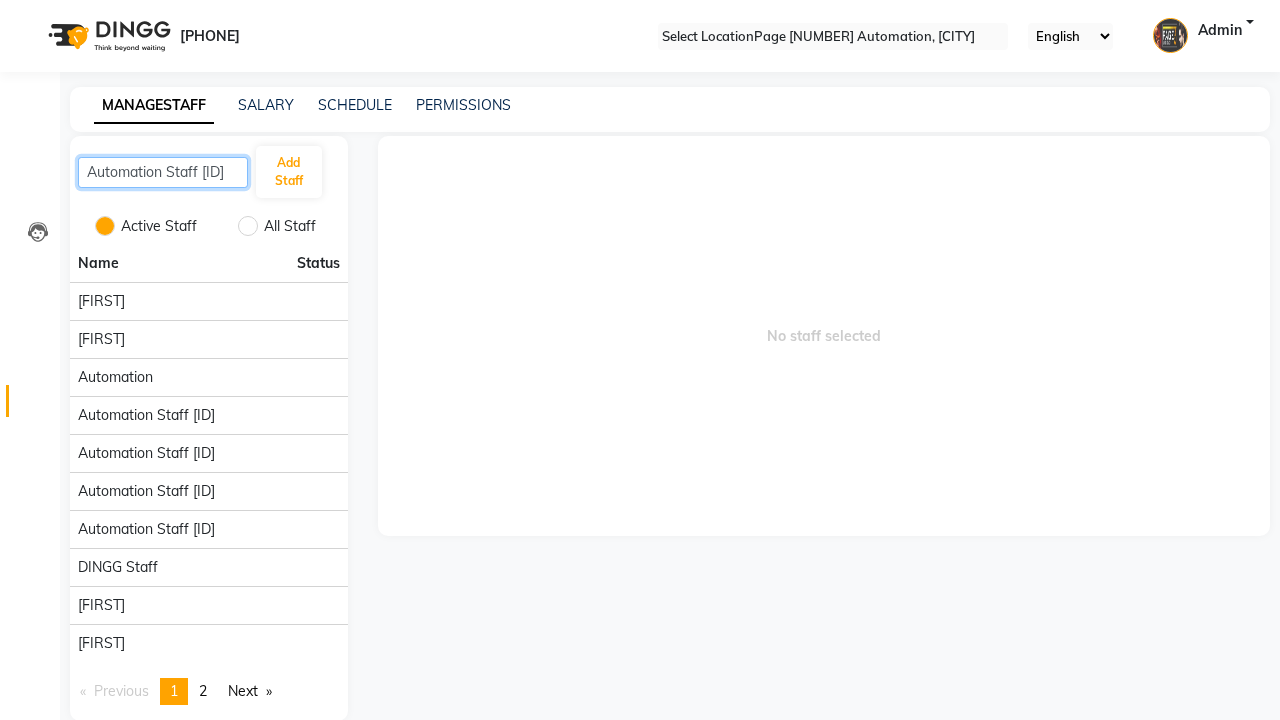 scroll, scrollTop: 0, scrollLeft: 2, axis: horizontal 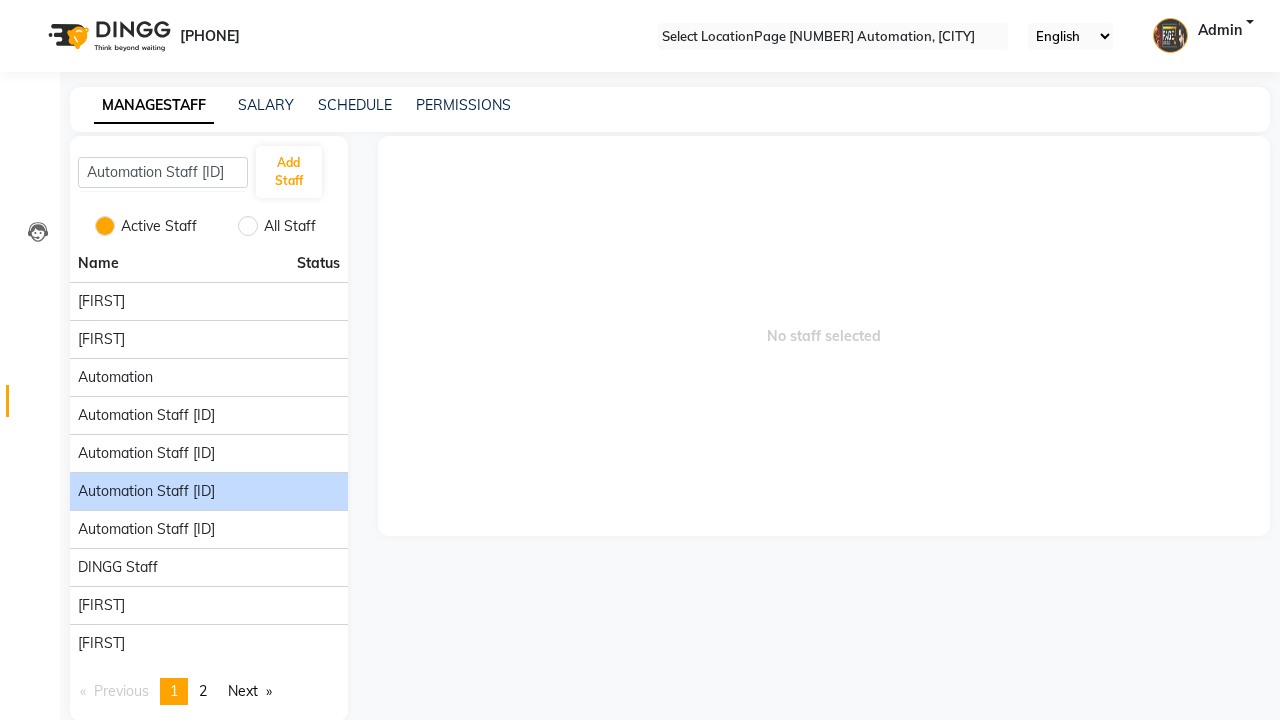 click on "Automation Staff [ID]" at bounding box center [101, 301] 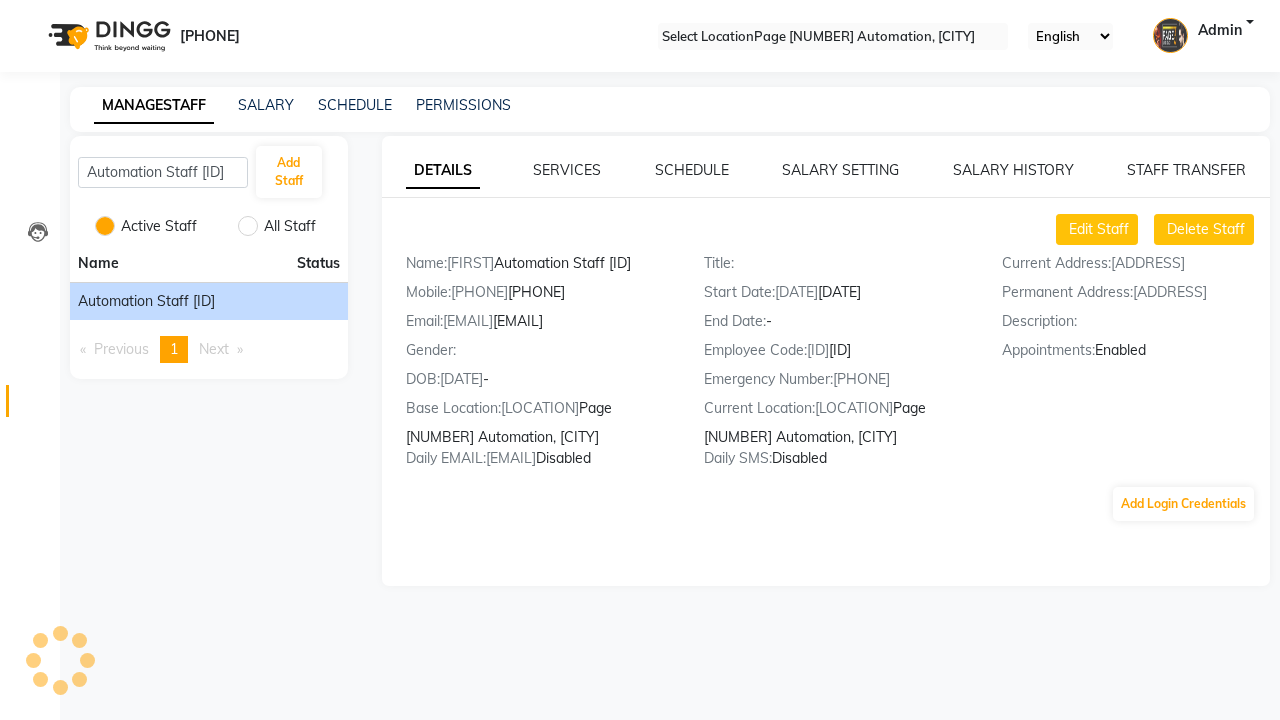 scroll, scrollTop: 0, scrollLeft: 0, axis: both 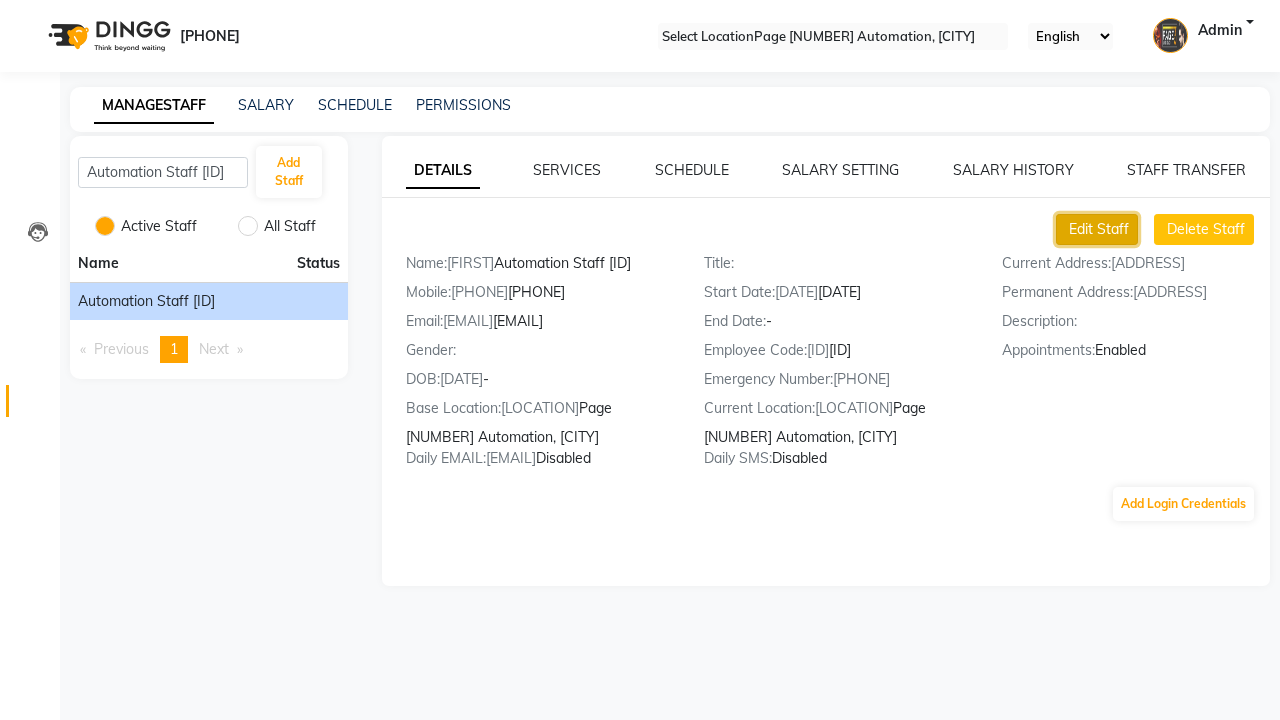 click on "Edit Staff" at bounding box center (1099, 229) 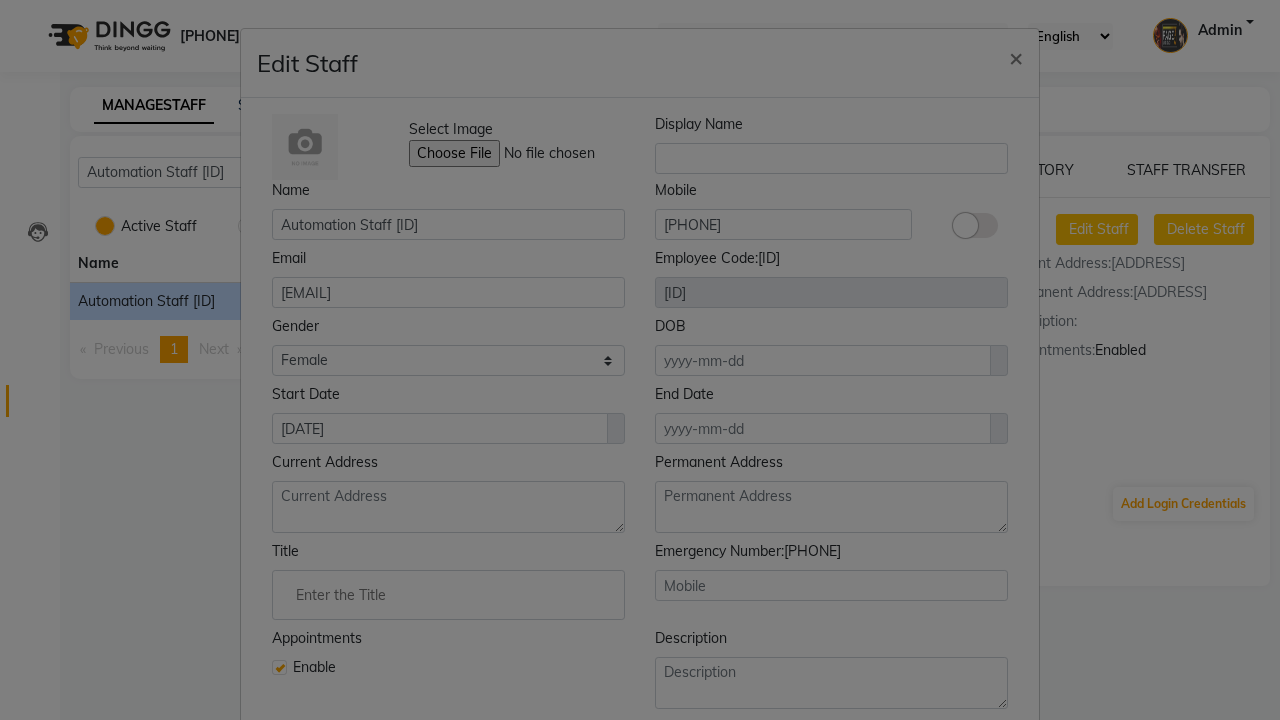 click on "Save" at bounding box center [992, 818] 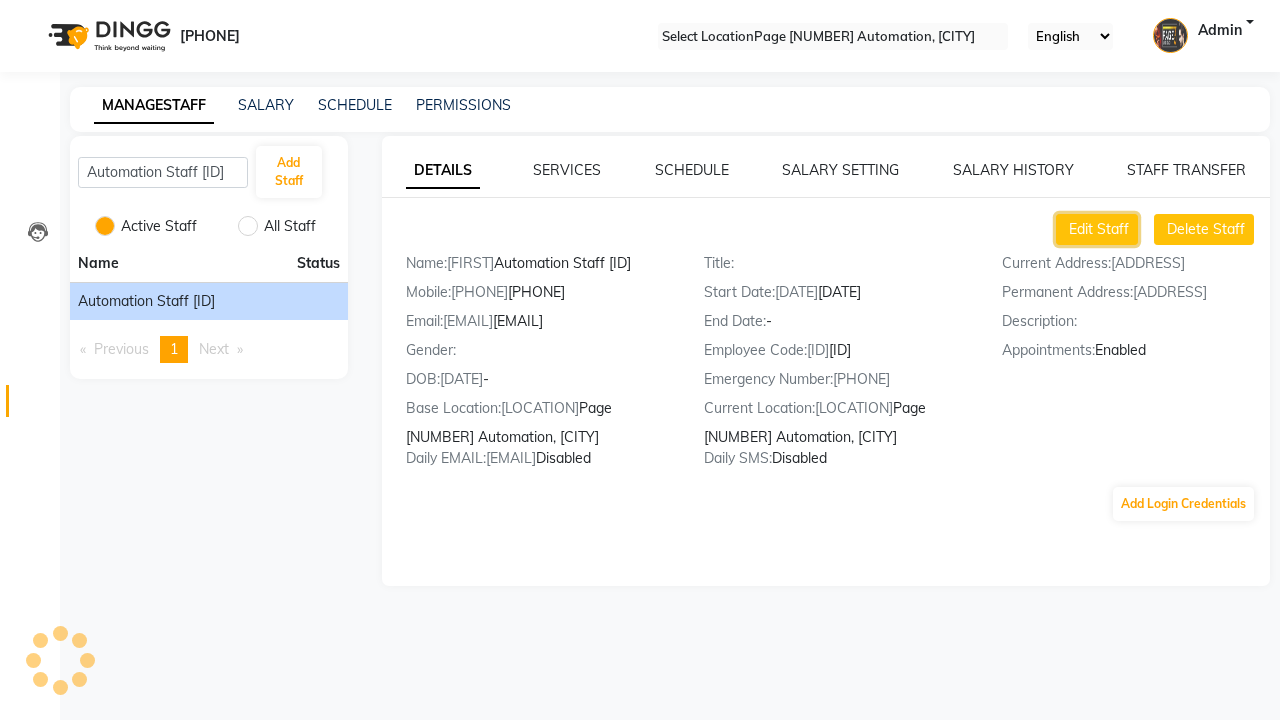 scroll, scrollTop: 162, scrollLeft: 0, axis: vertical 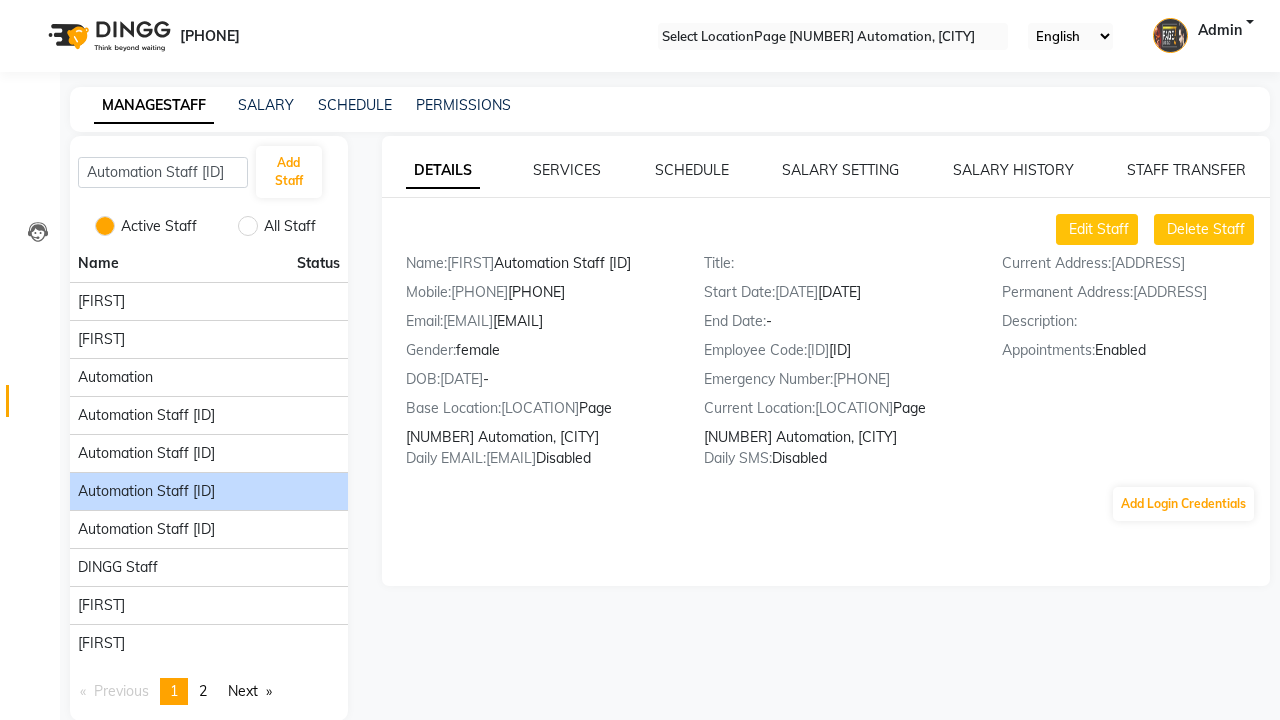 click on "Employee updated successfully." at bounding box center (640, 782) 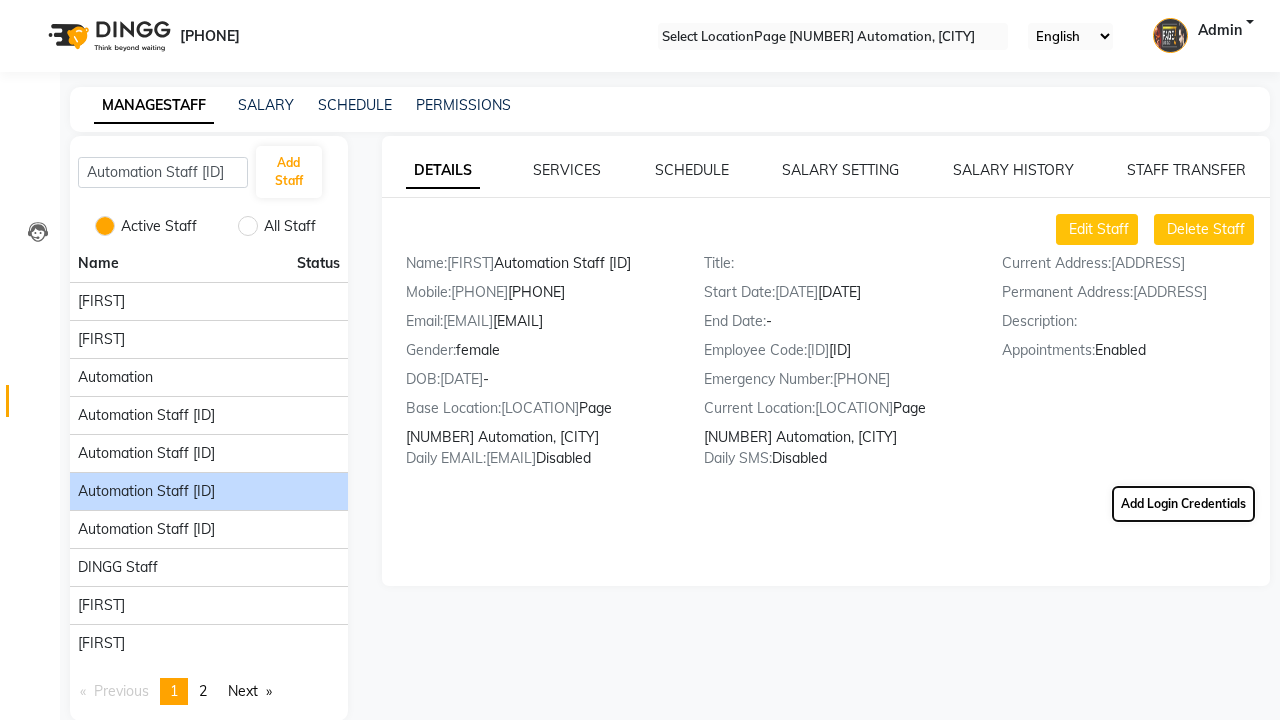 click on "Add Login Credentials" at bounding box center [1183, 504] 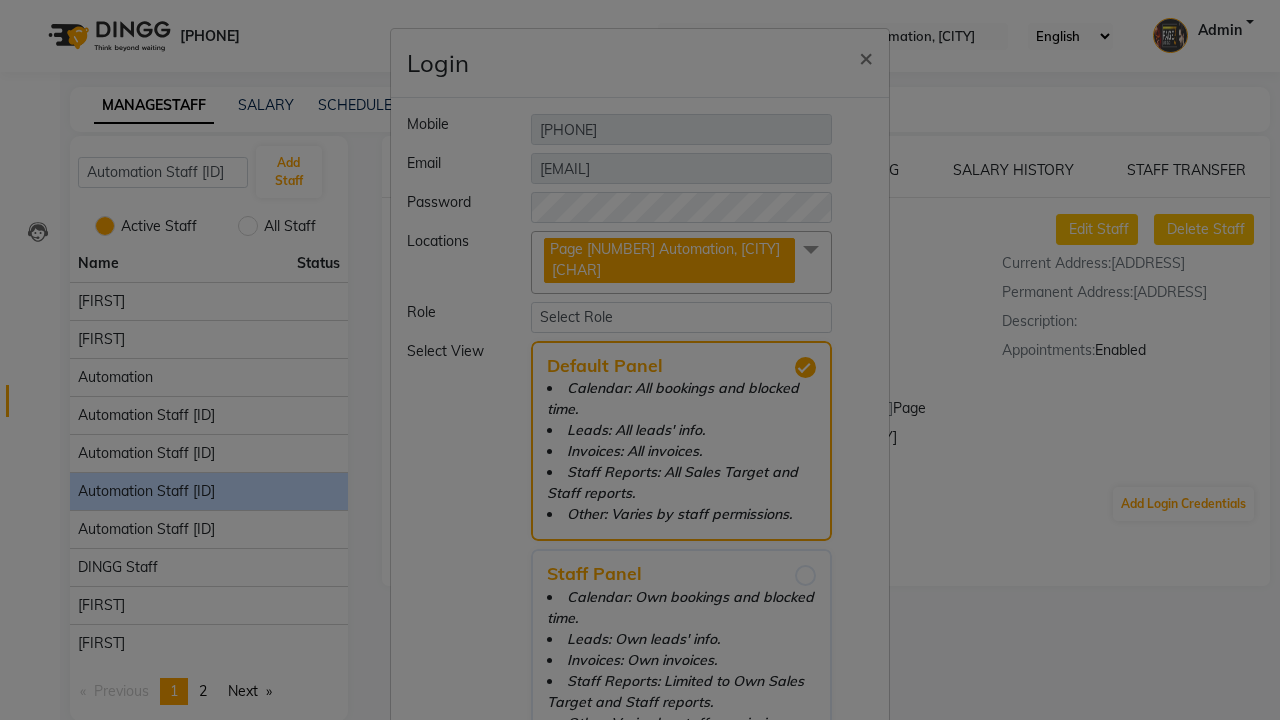click on "Add" at bounding box center (845, 810) 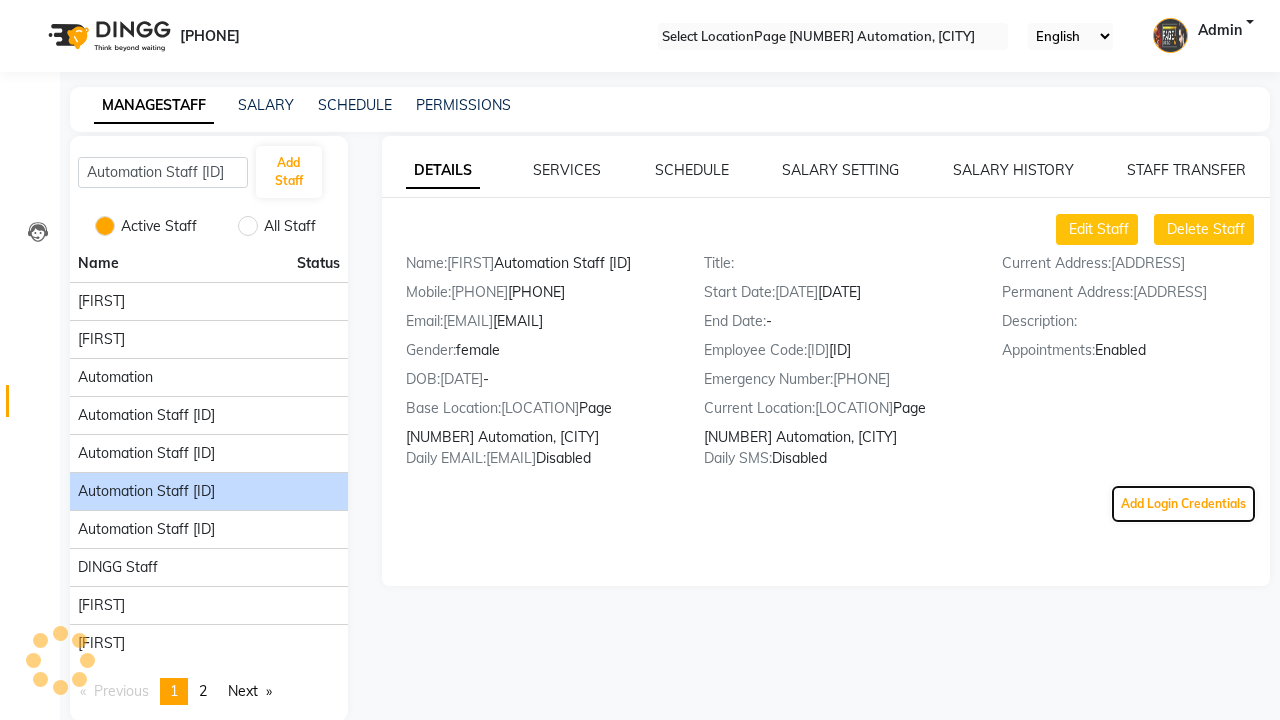 scroll, scrollTop: 49, scrollLeft: 0, axis: vertical 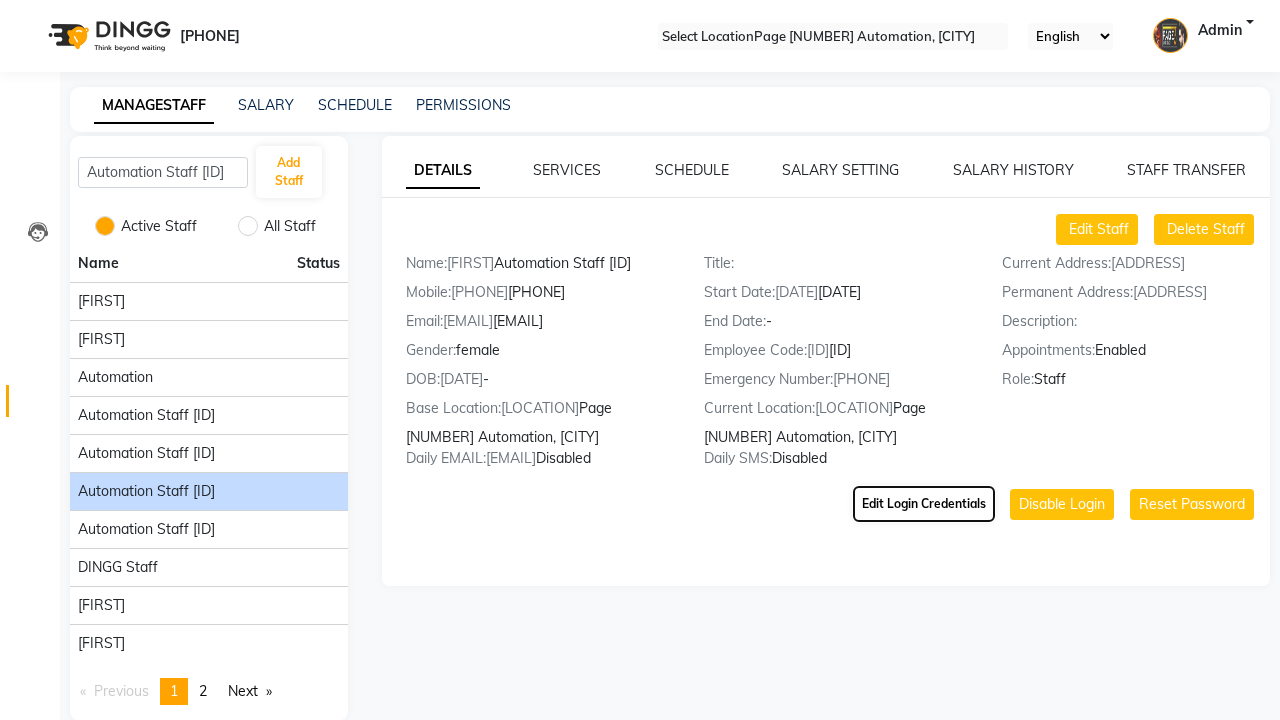 click on "Edit Login Credentials" at bounding box center [924, 504] 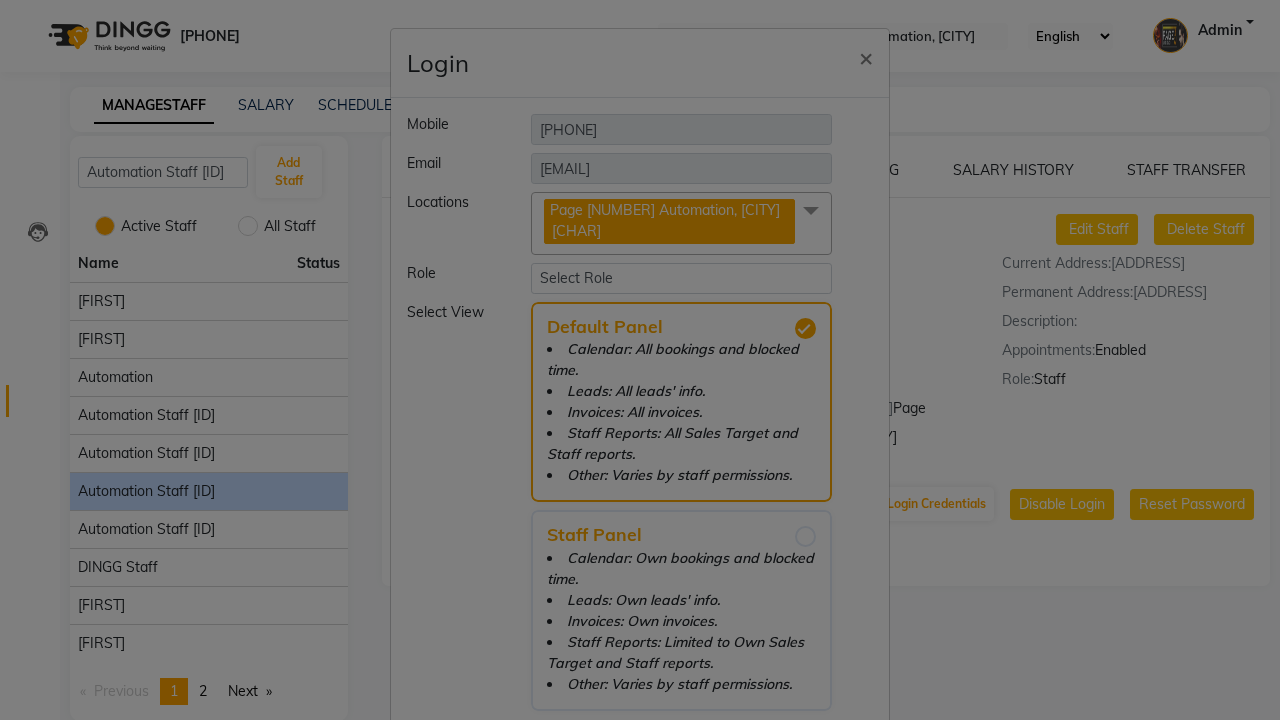 click on "Update" at bounding box center (832, 771) 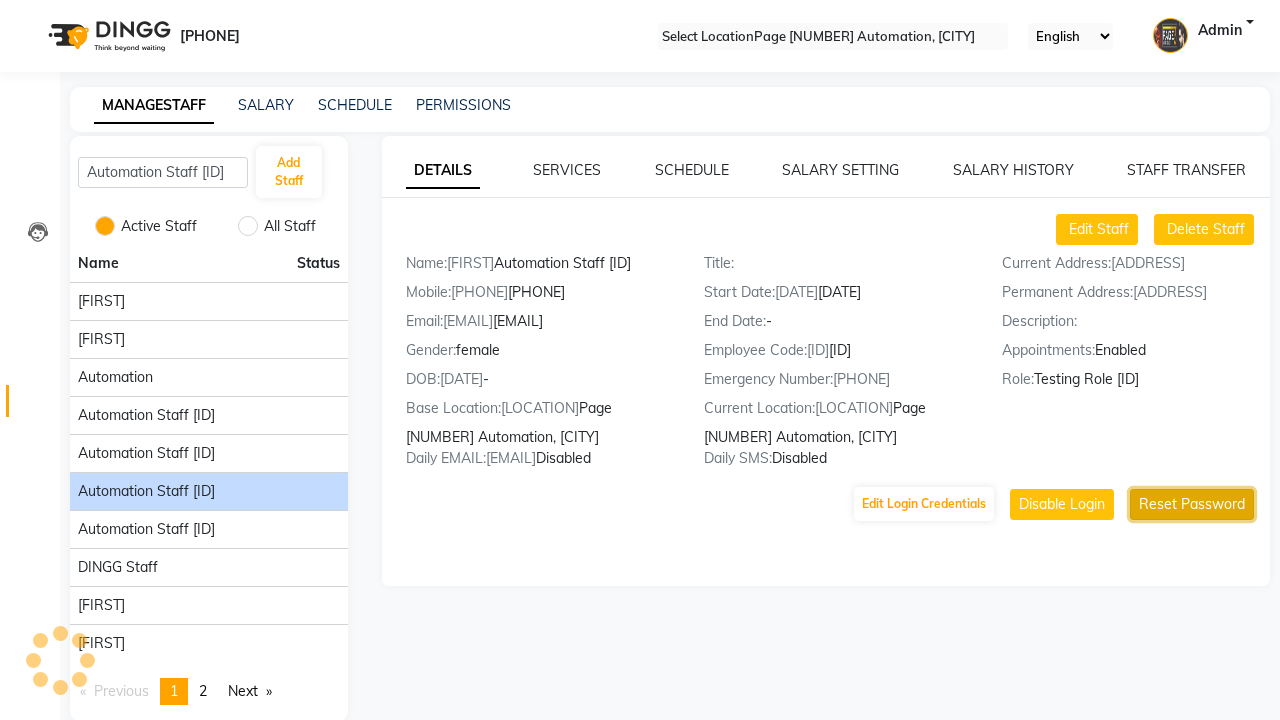 click on "Reset Password" at bounding box center (1192, 504) 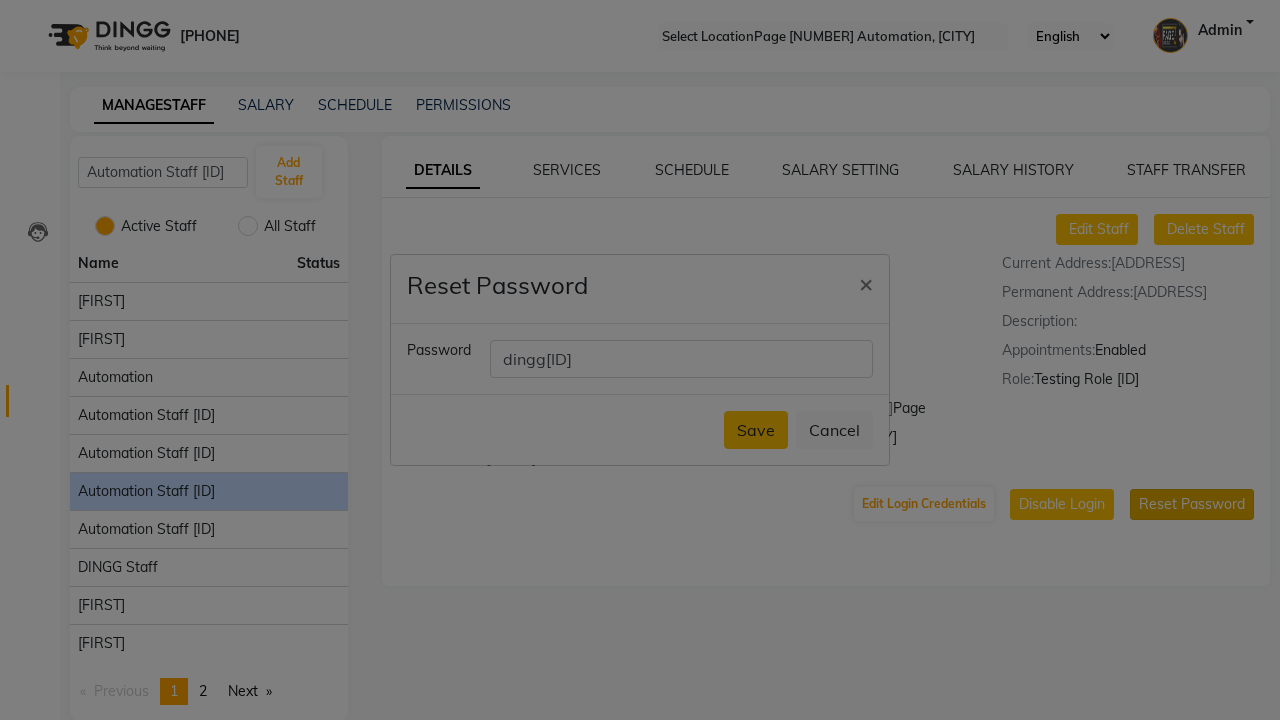 scroll, scrollTop: 17, scrollLeft: 0, axis: vertical 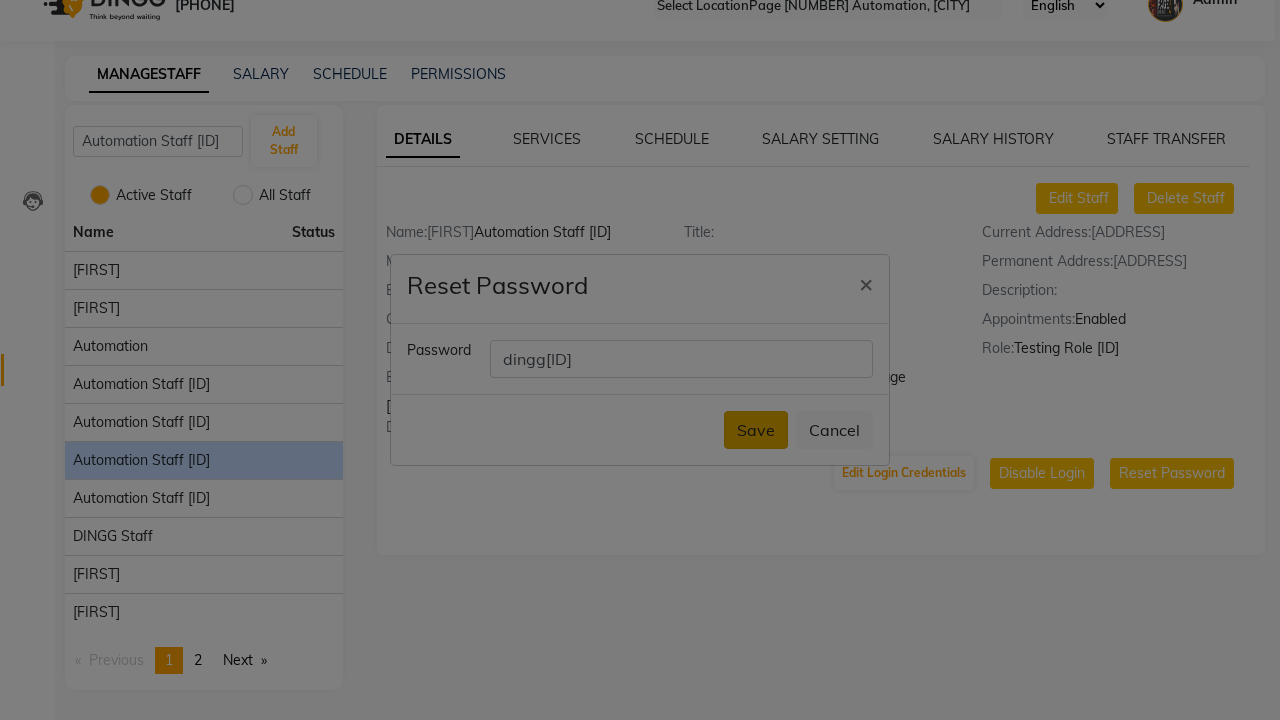 type on "dingg[ID]" 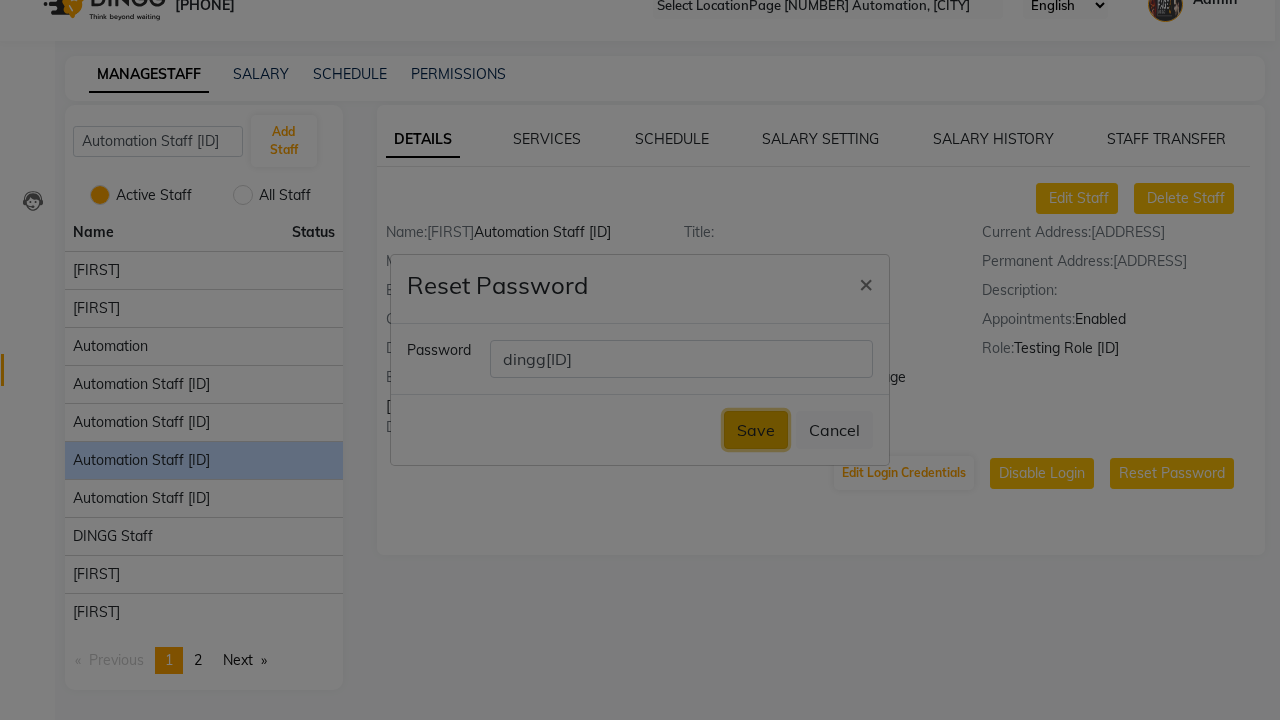 click on "Save" at bounding box center [756, 430] 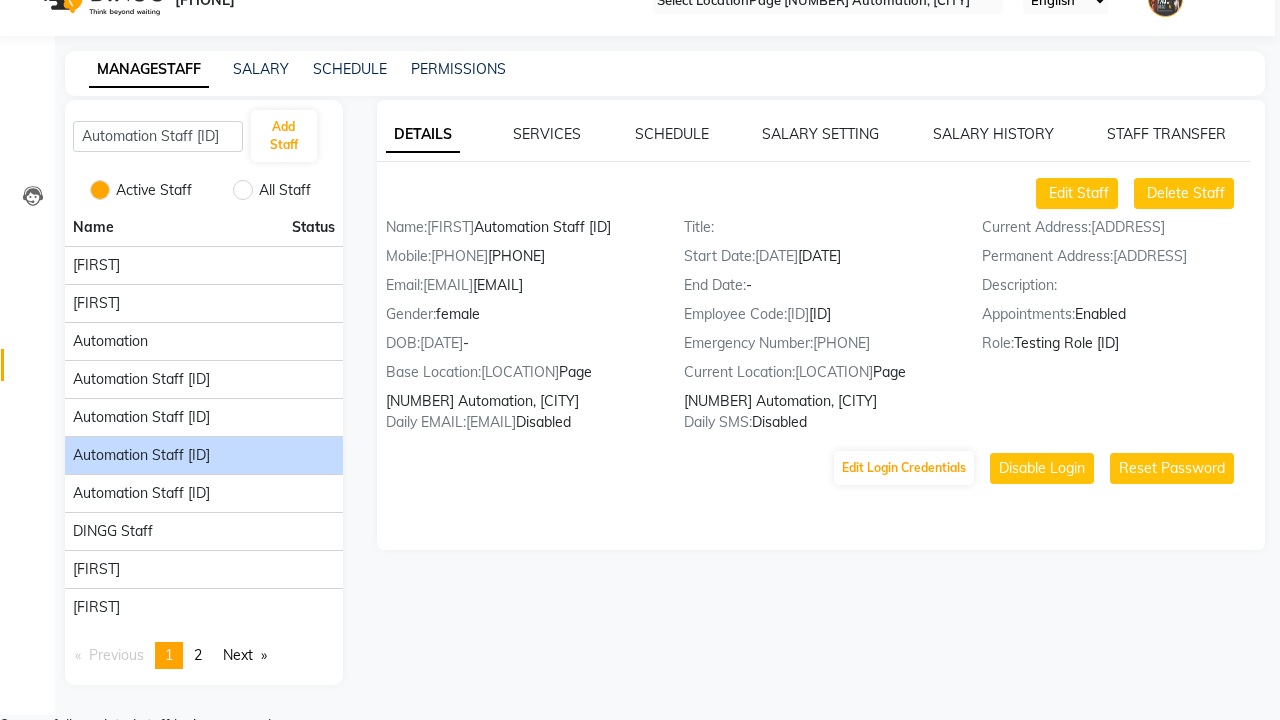 click on "Successfully updated staff login password." at bounding box center [640, 725] 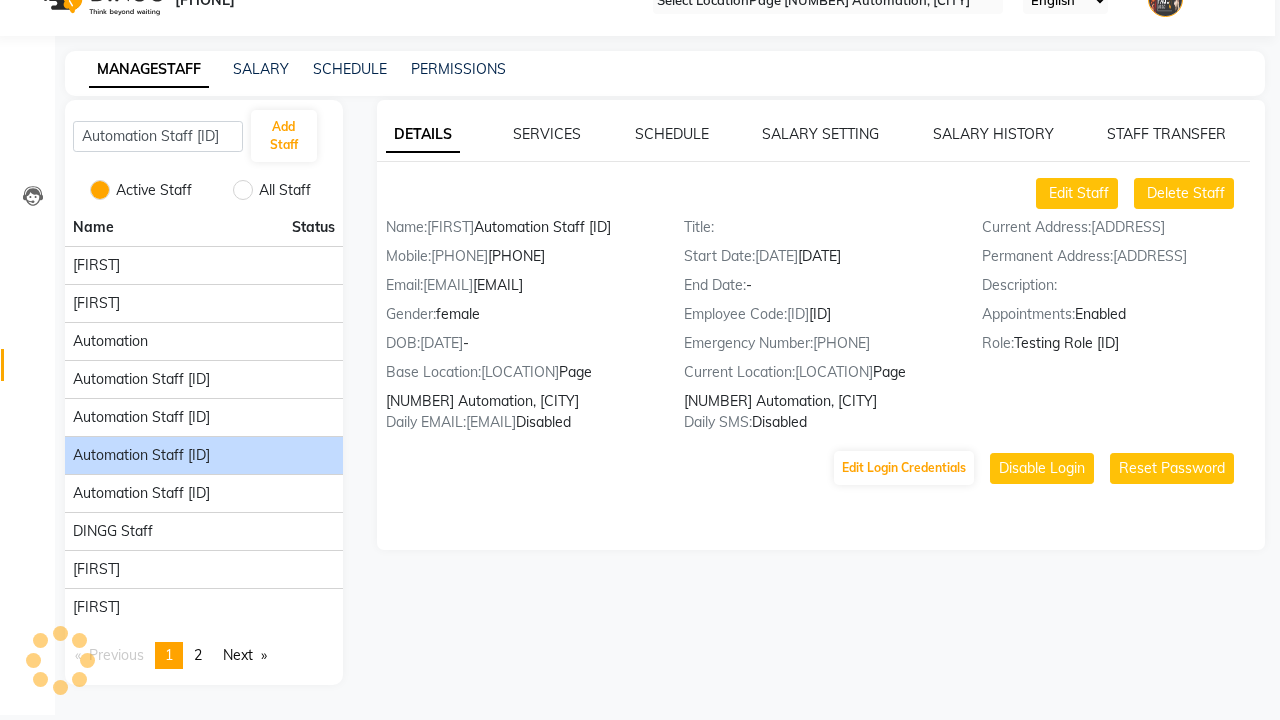 click on "DETAILS" at bounding box center [423, 135] 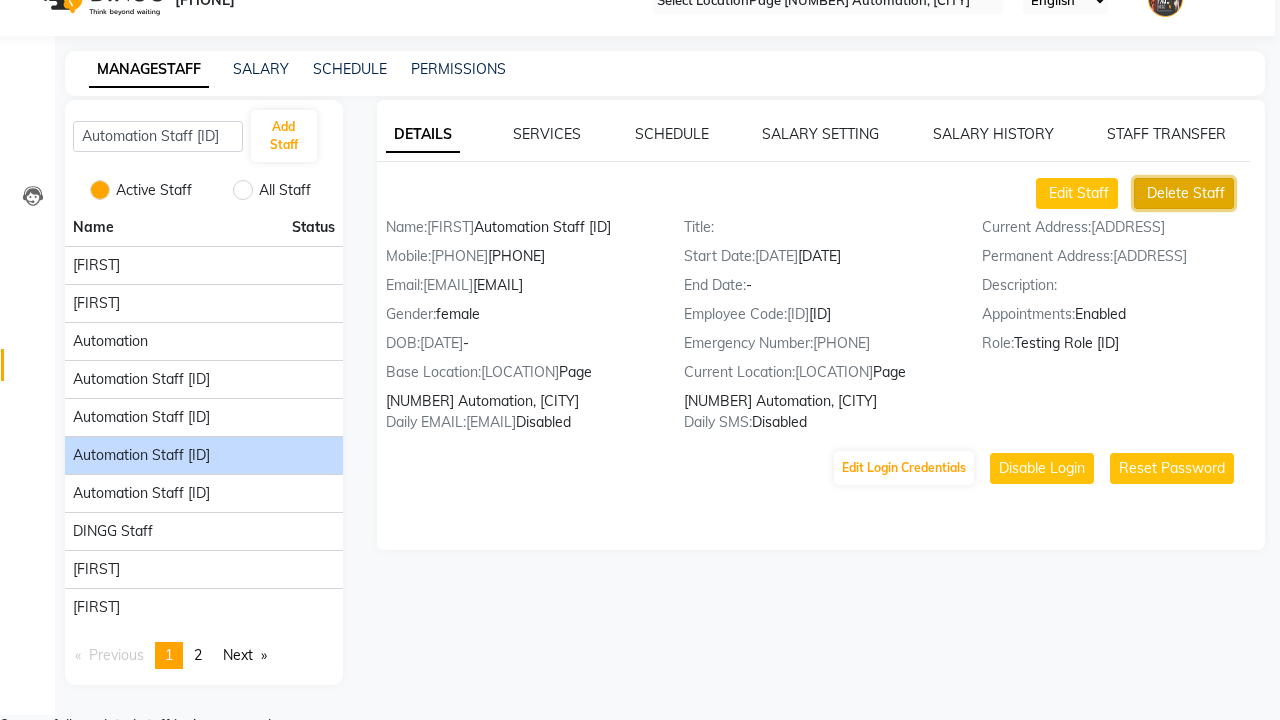 click on "Delete Staff" at bounding box center (1079, 193) 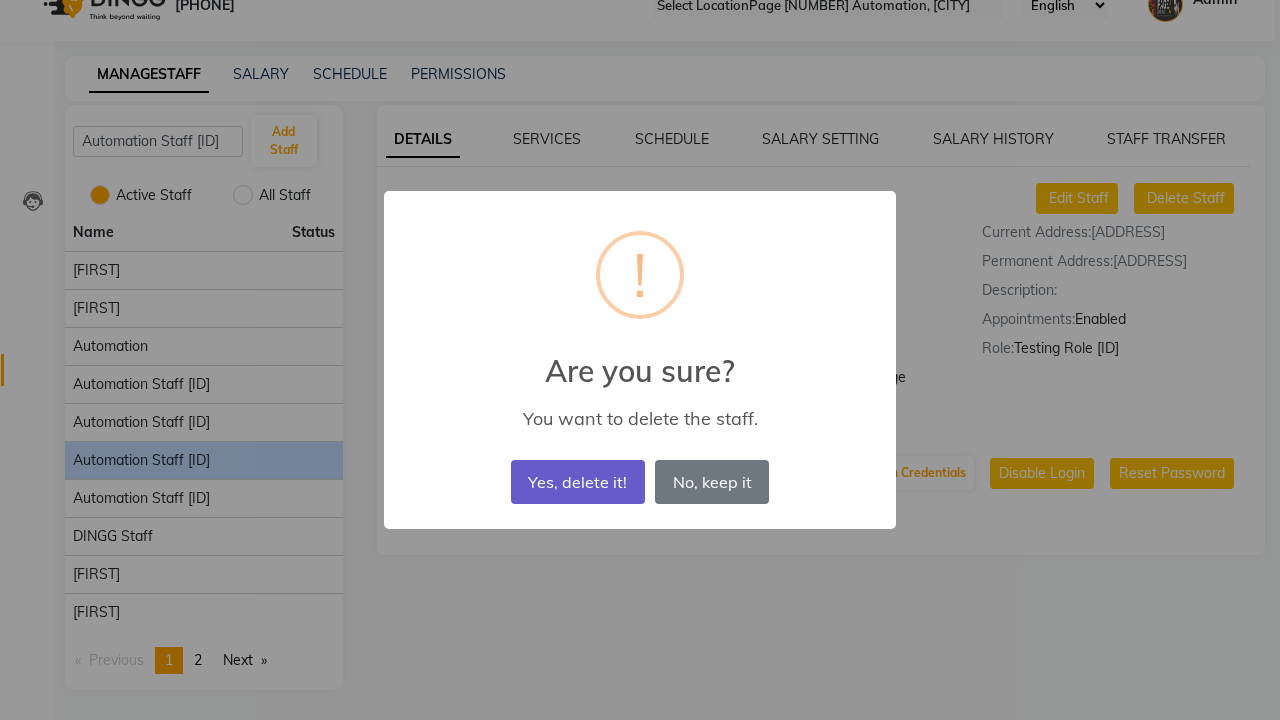 click on "Yes, delete it!" at bounding box center [578, 482] 